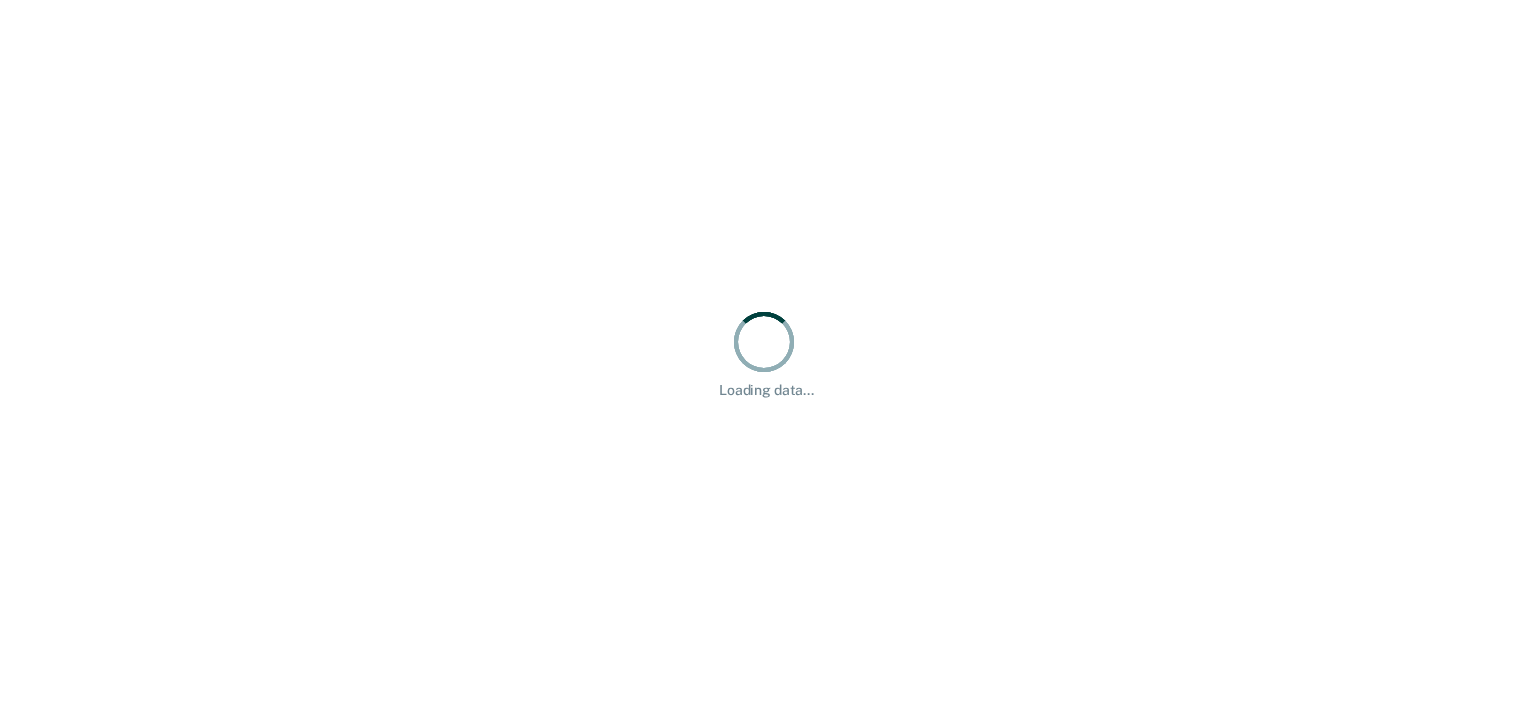 scroll, scrollTop: 0, scrollLeft: 0, axis: both 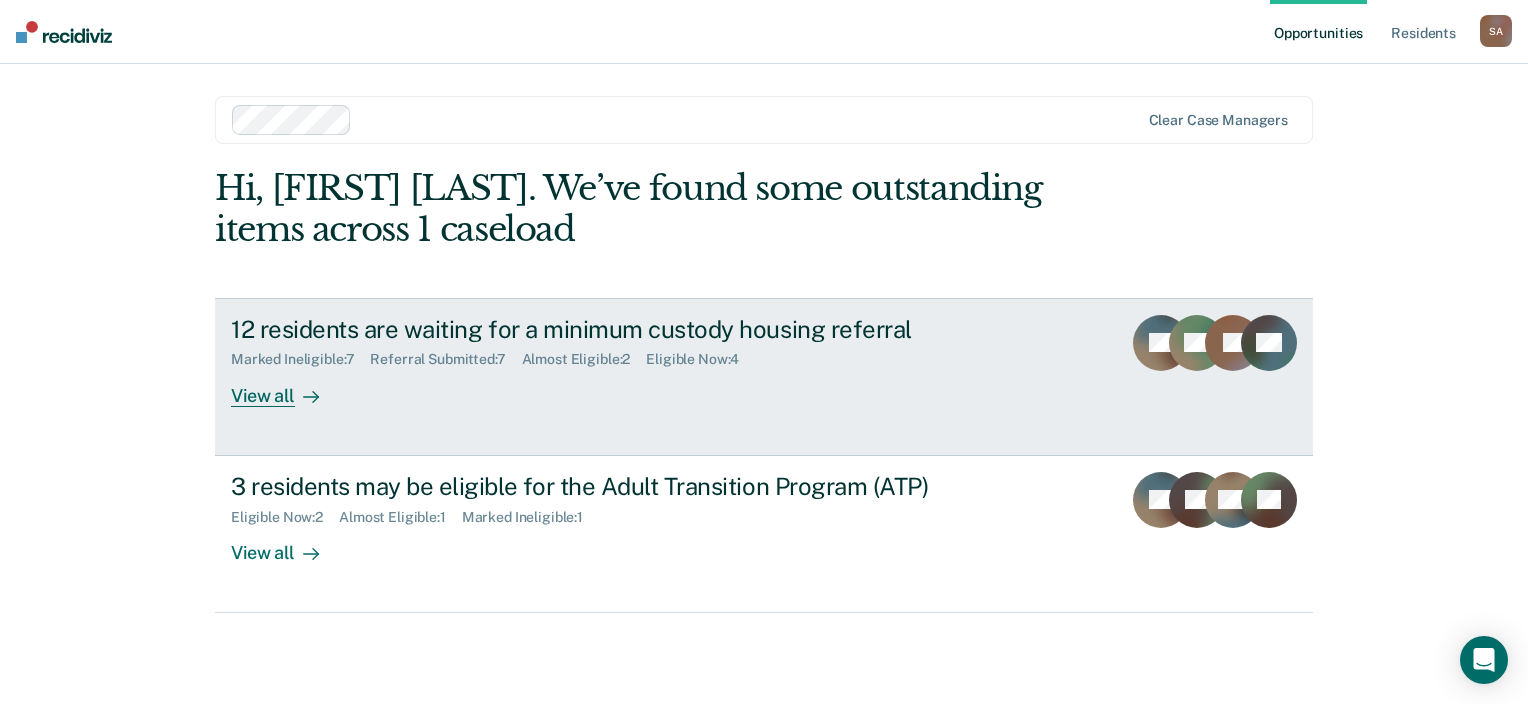 click on "View all" at bounding box center [287, 387] 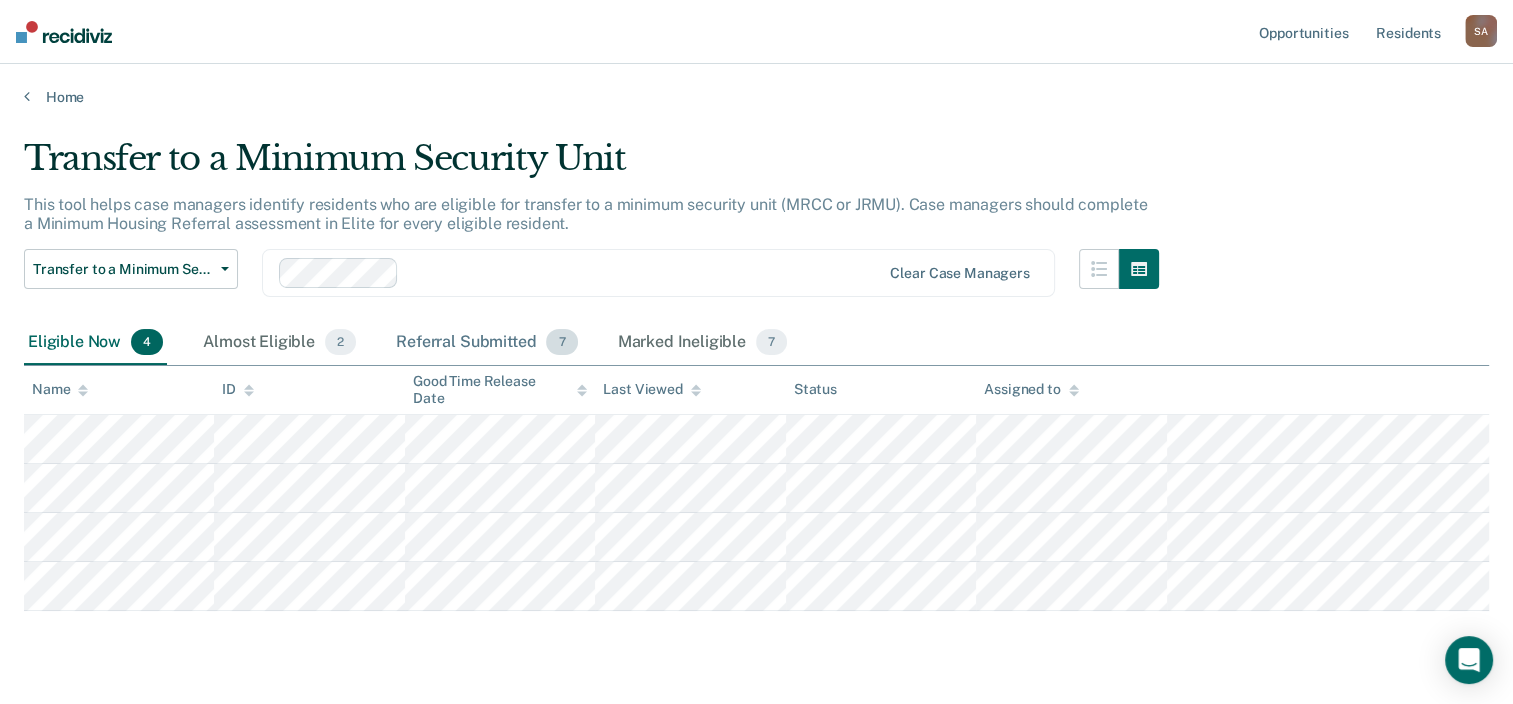 click on "Referral Submitted 7" at bounding box center [486, 343] 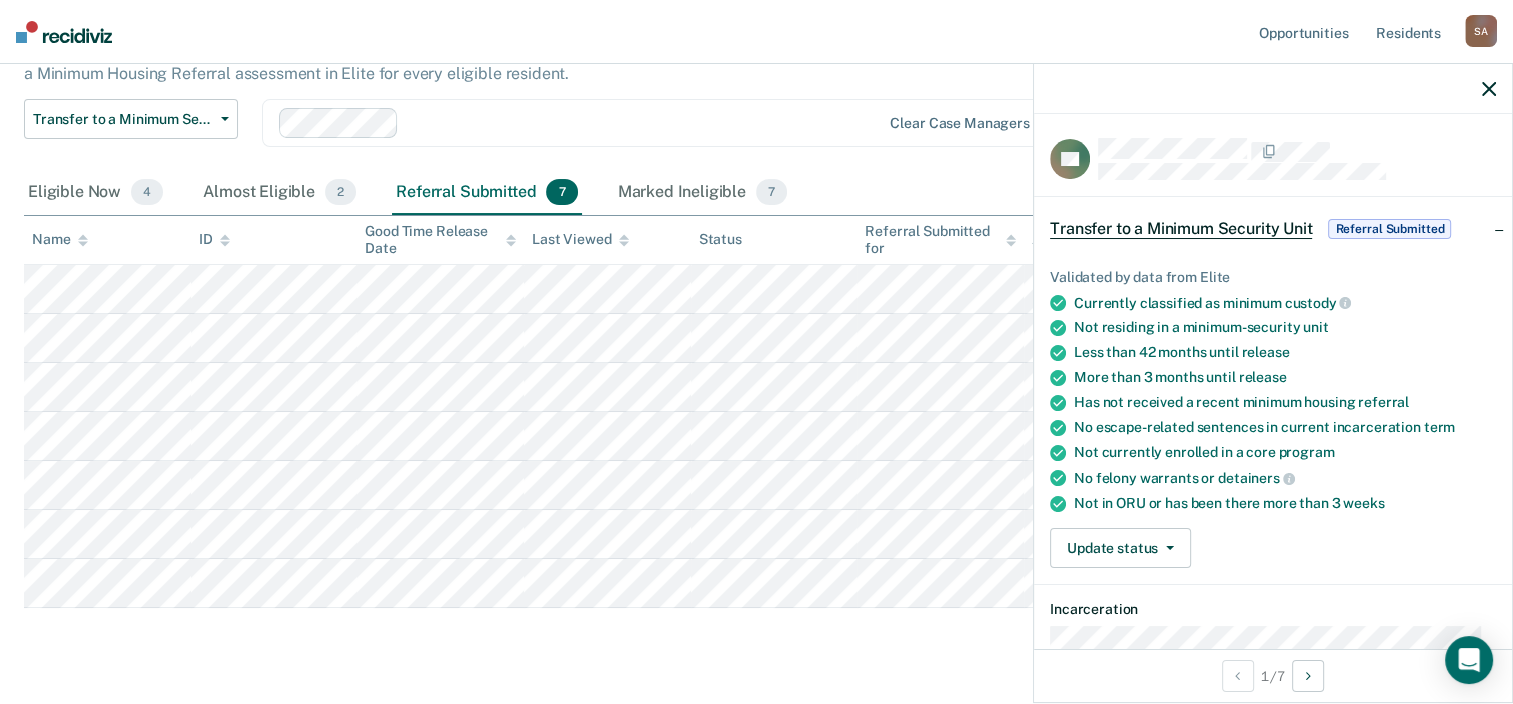 scroll, scrollTop: 196, scrollLeft: 0, axis: vertical 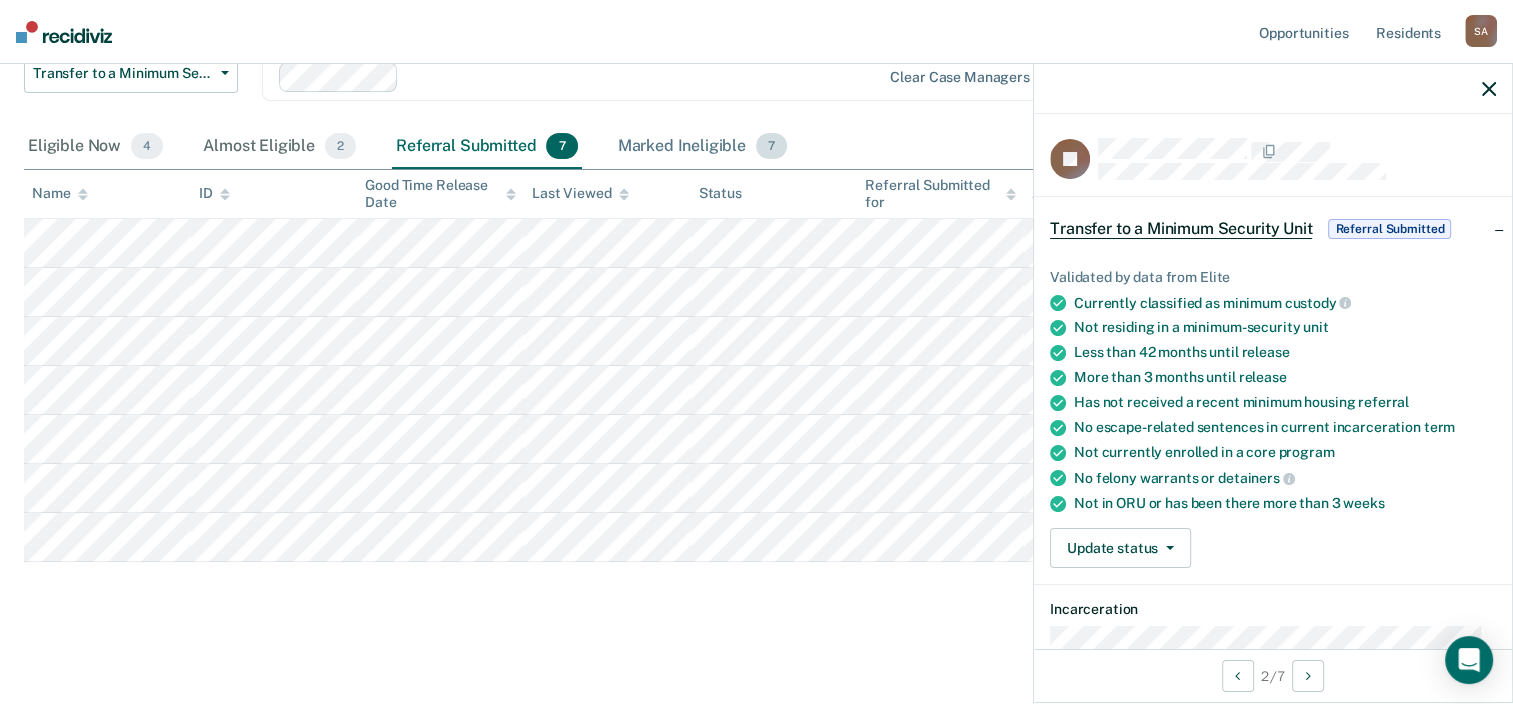 click on "Marked Ineligible 7" at bounding box center (703, 147) 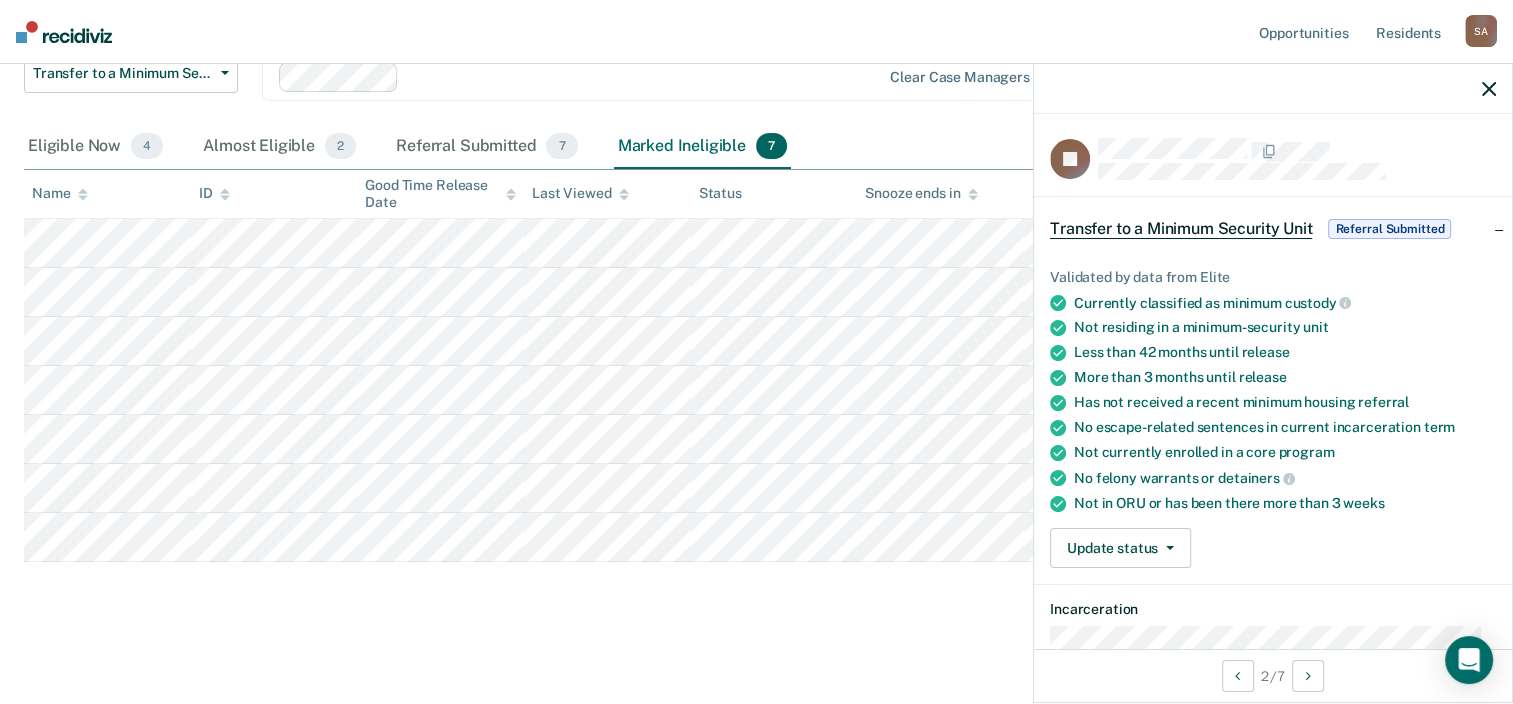 click on "Eligible Now 4" at bounding box center (95, 147) 